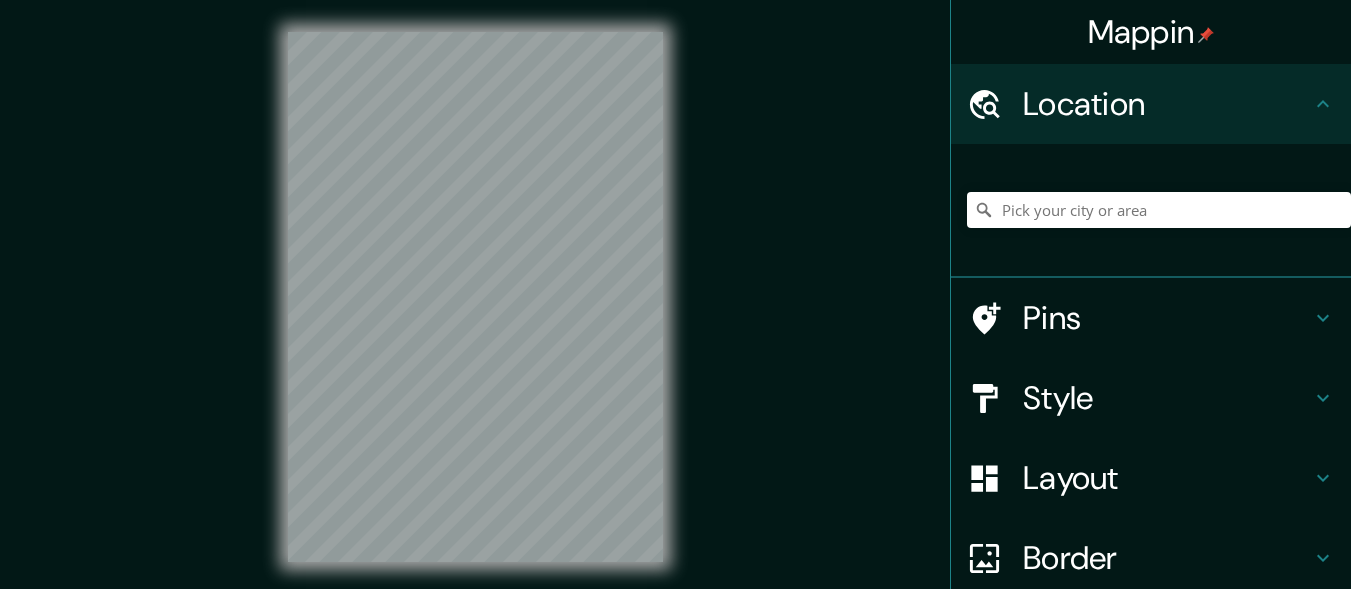 scroll, scrollTop: 0, scrollLeft: 0, axis: both 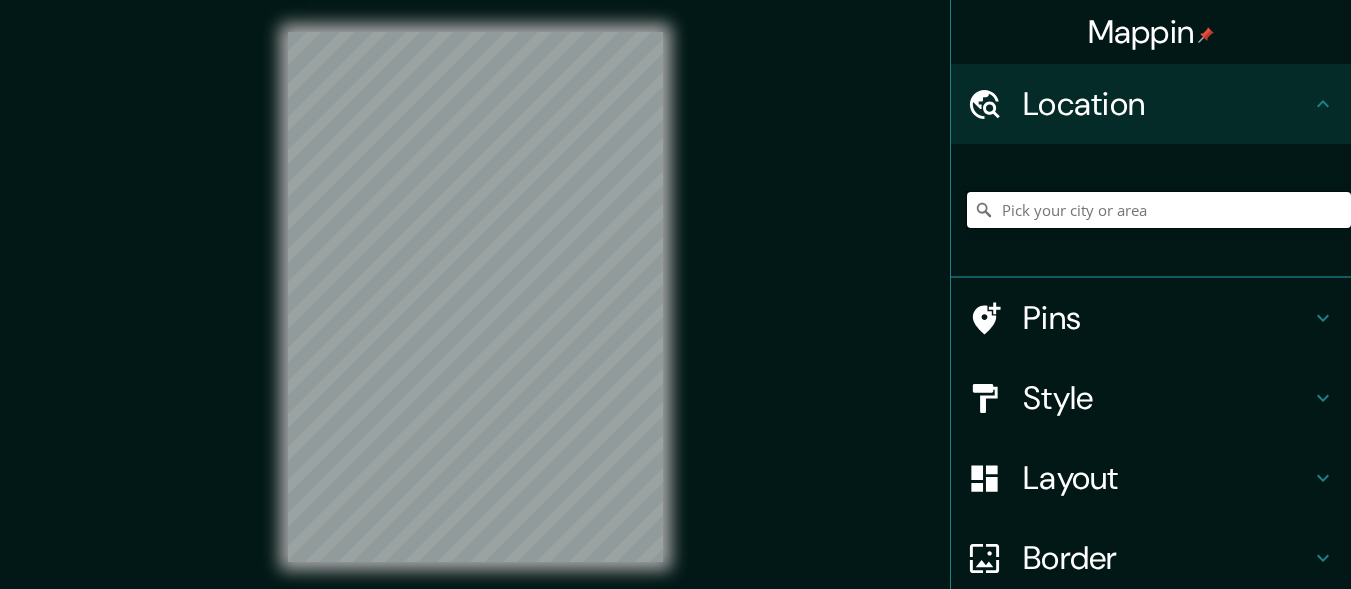 click at bounding box center (1159, 210) 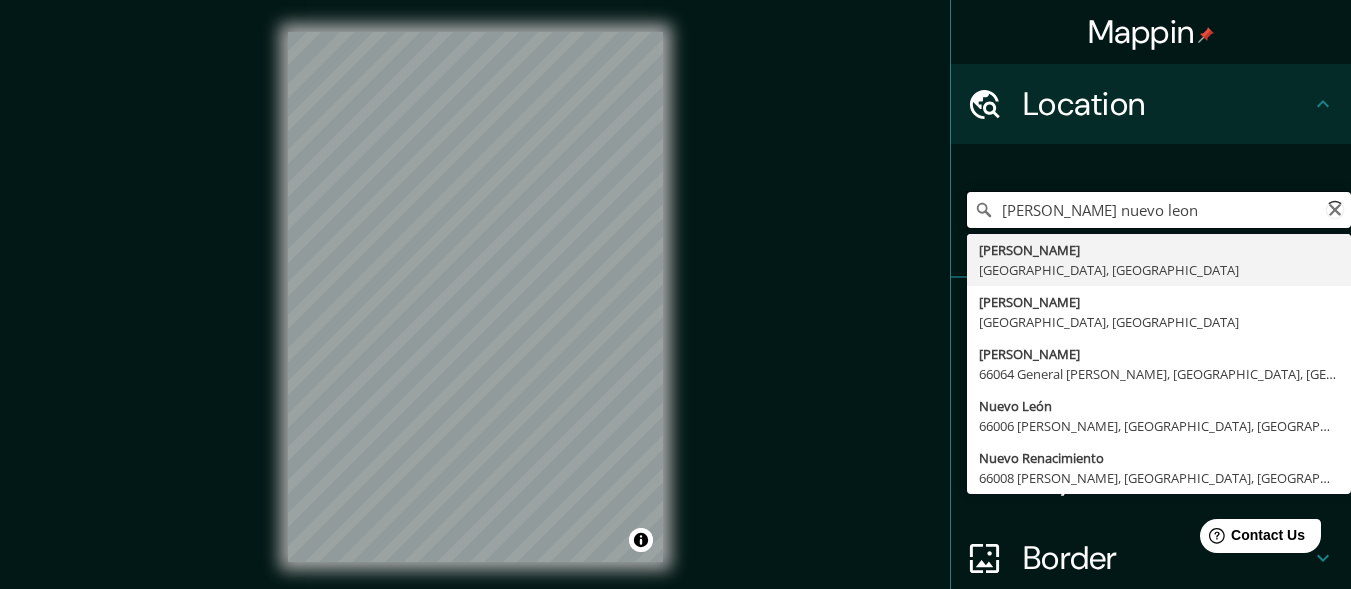 scroll, scrollTop: 0, scrollLeft: 0, axis: both 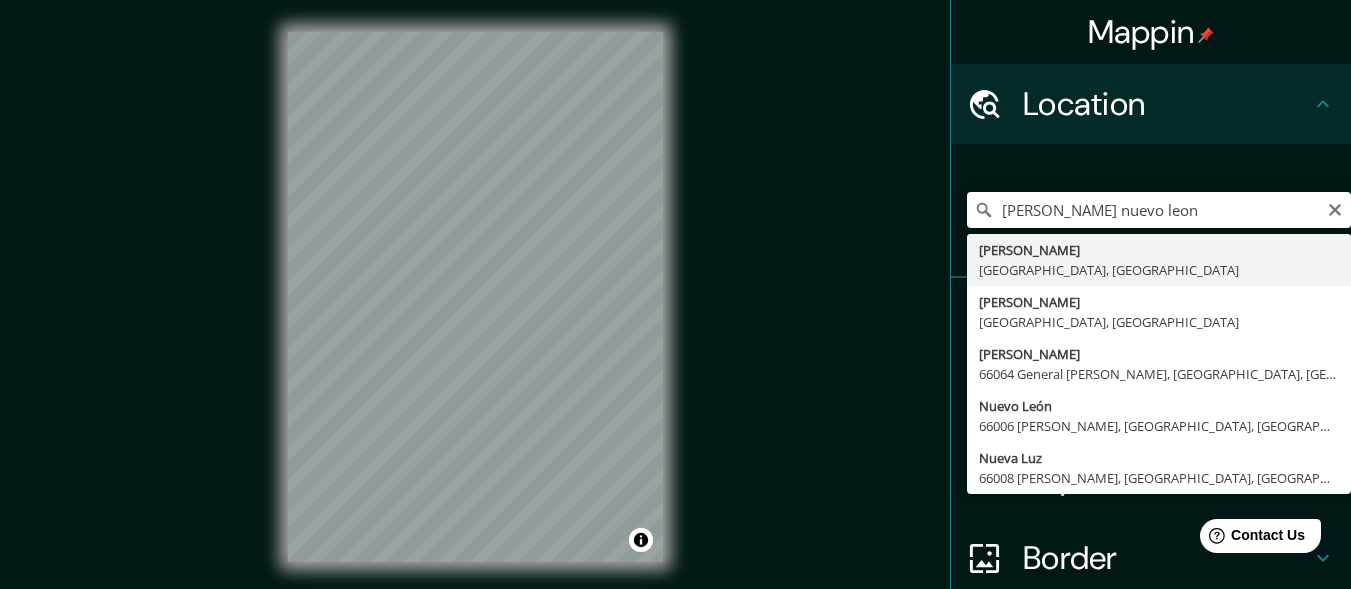 type on "[PERSON_NAME], [GEOGRAPHIC_DATA], [GEOGRAPHIC_DATA]" 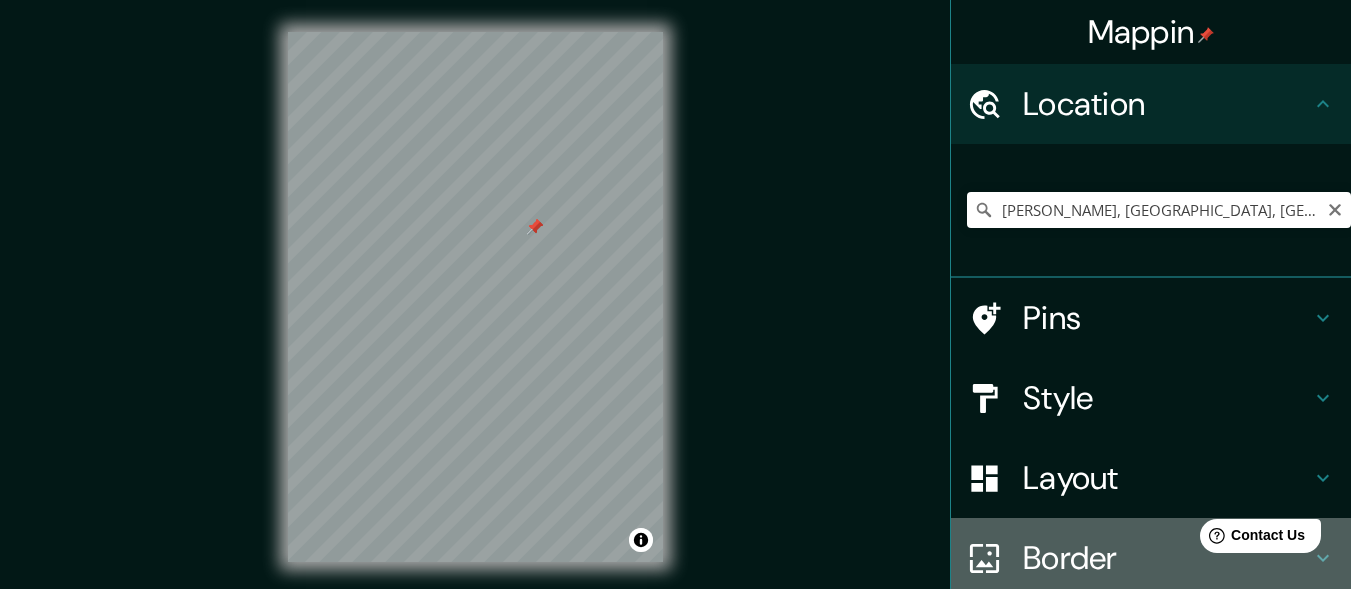 click on "Border" at bounding box center (1167, 558) 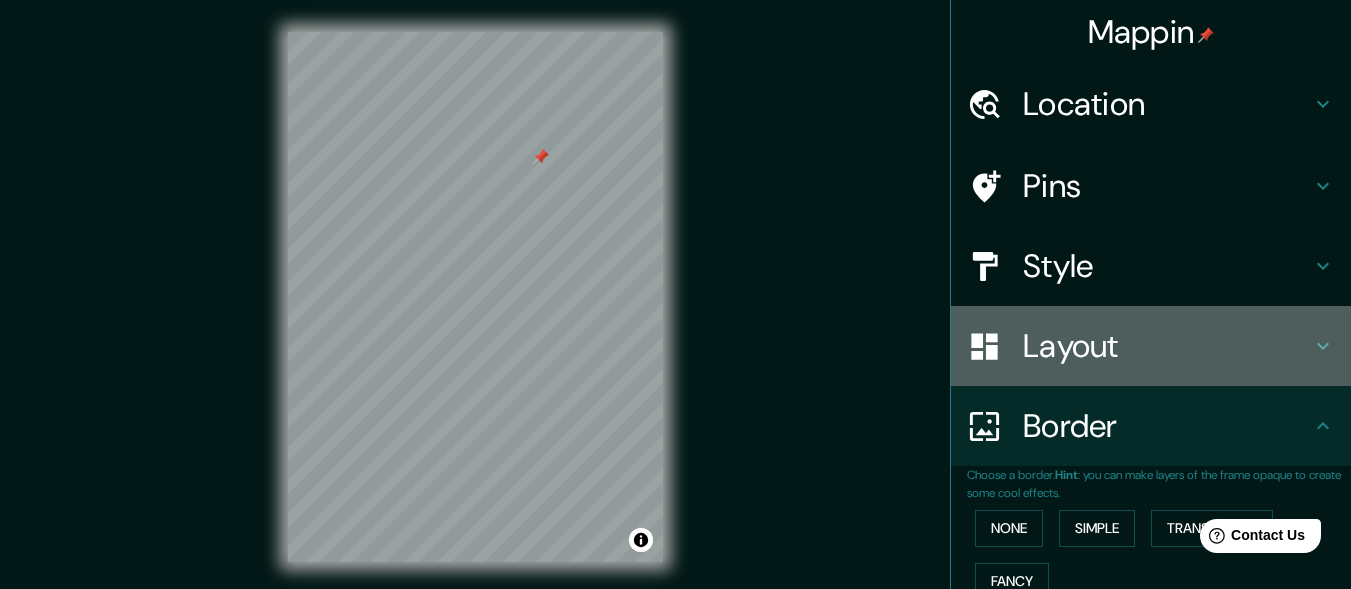 click on "Layout" at bounding box center (1167, 346) 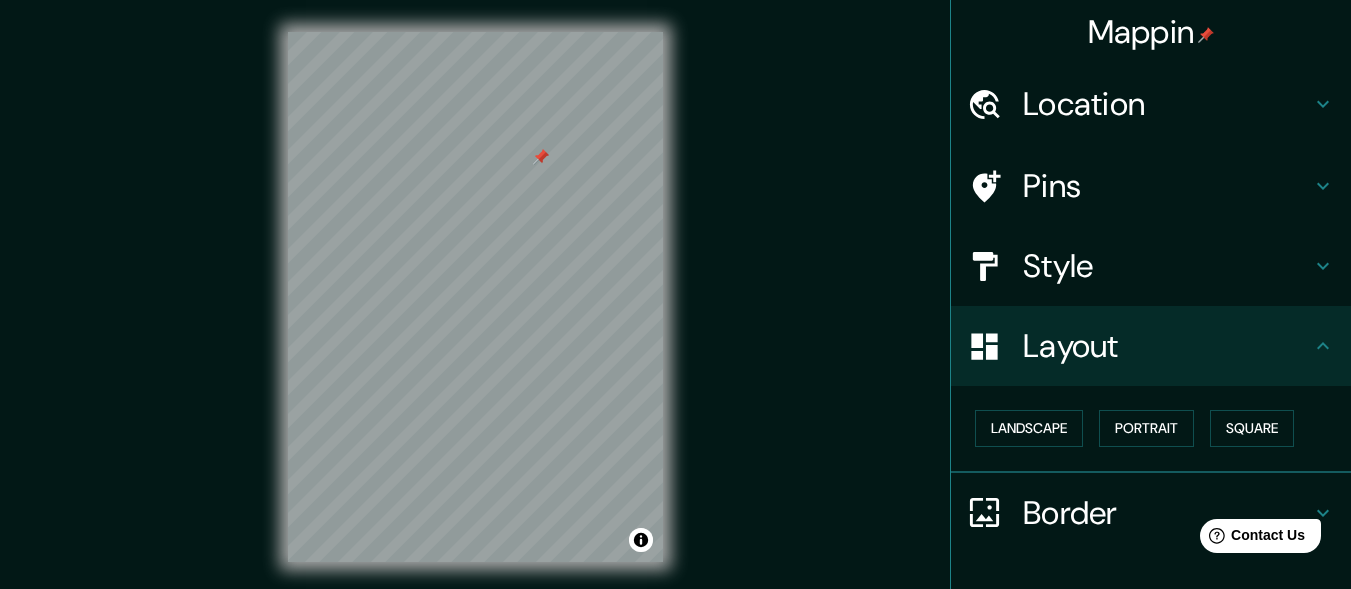 click on "Style" at bounding box center [1167, 266] 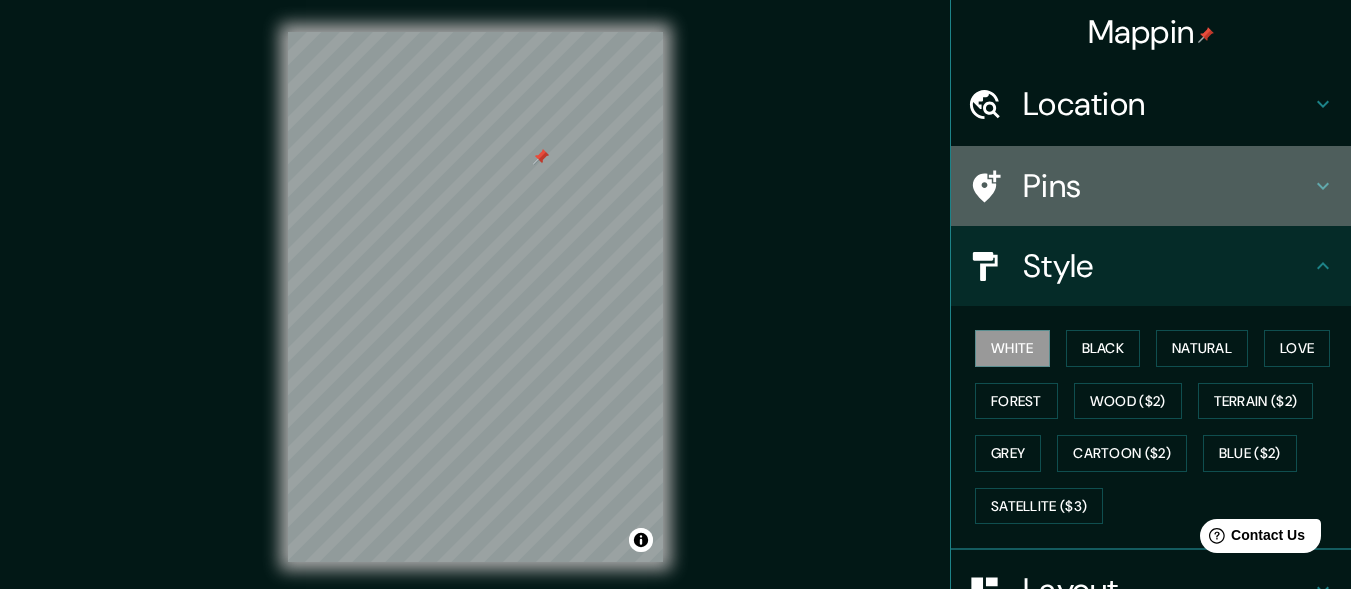 click on "Pins" at bounding box center [1167, 186] 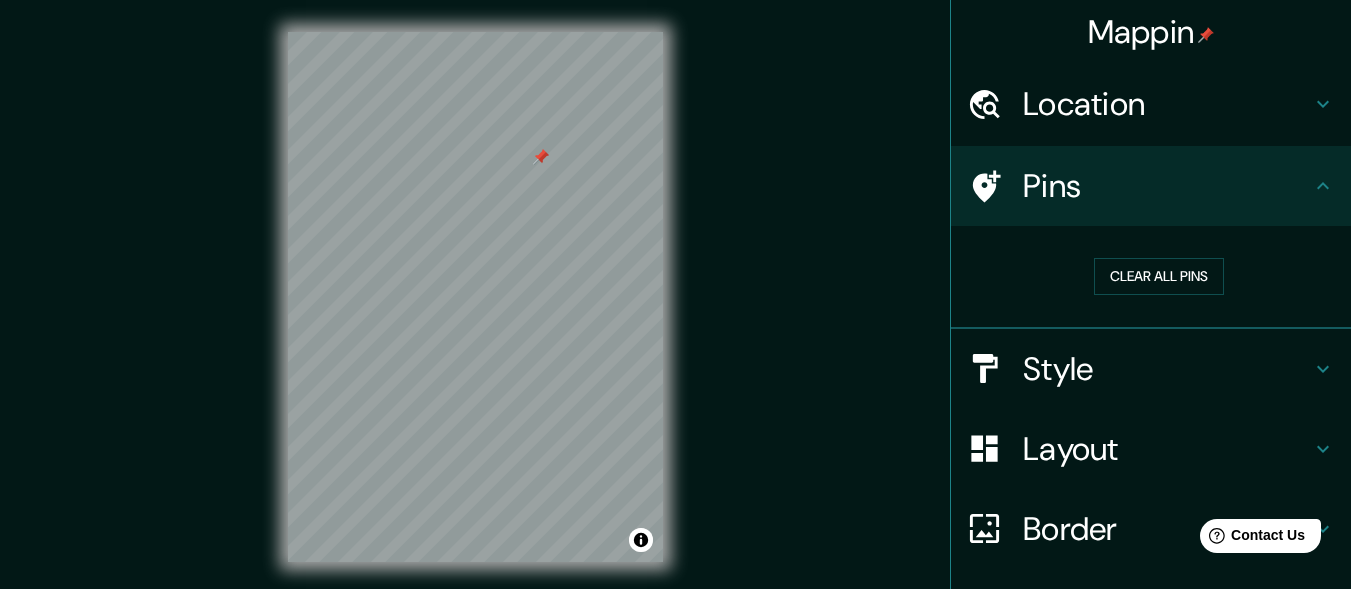 click on "Location" at bounding box center (1167, 104) 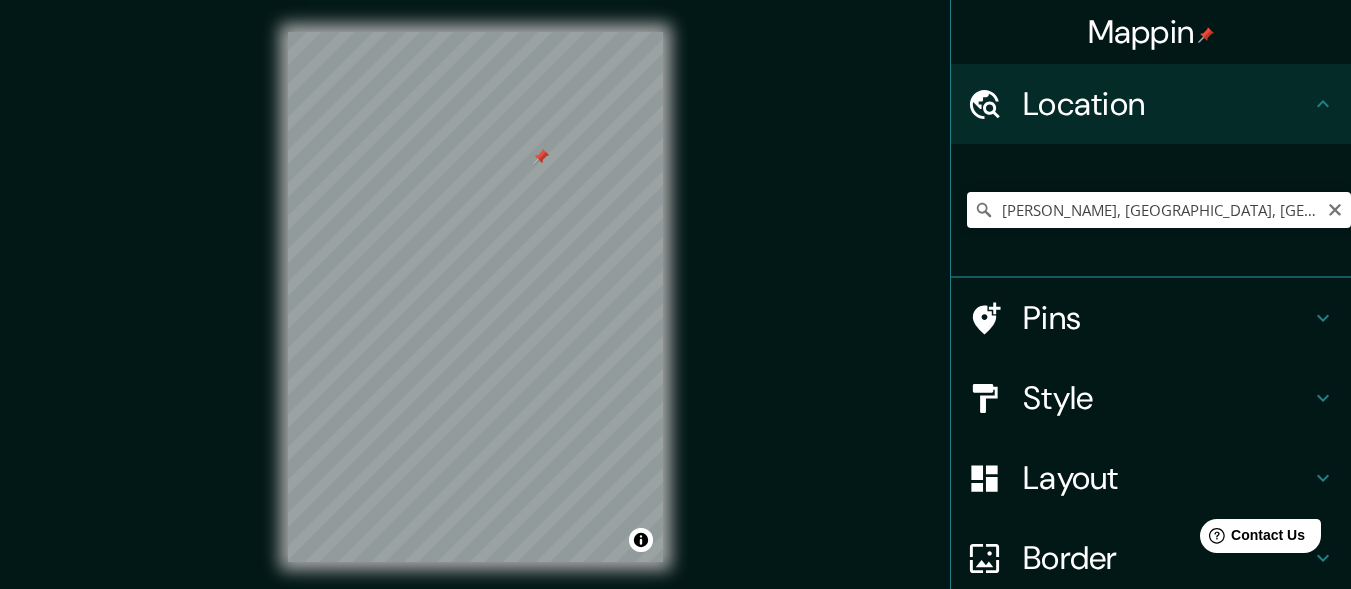 click on "Mappin Location [GEOGRAPHIC_DATA], [GEOGRAPHIC_DATA], [GEOGRAPHIC_DATA] [PERSON_NAME][GEOGRAPHIC_DATA], [GEOGRAPHIC_DATA] [GEOGRAPHIC_DATA][PERSON_NAME], [GEOGRAPHIC_DATA] [GEOGRAPHIC_DATA][PERSON_NAME]  [GEOGRAPHIC_DATA][PERSON_NAME], [GEOGRAPHIC_DATA] [GEOGRAPHIC_DATA]  [GEOGRAPHIC_DATA][PERSON_NAME], [GEOGRAPHIC_DATA] [GEOGRAPHIC_DATA][PERSON_NAME]  [GEOGRAPHIC_DATA], [GEOGRAPHIC_DATA] Pins Style Layout Border Choose a border.  Hint : you can make layers of the frame opaque to create some cool effects. None Simple Transparent Fancy Size A4 single Create your map © Mapbox   © OpenStreetMap   Improve this map Any problems, suggestions, or concerns please email    [EMAIL_ADDRESS][DOMAIN_NAME] . . ." at bounding box center [675, 313] 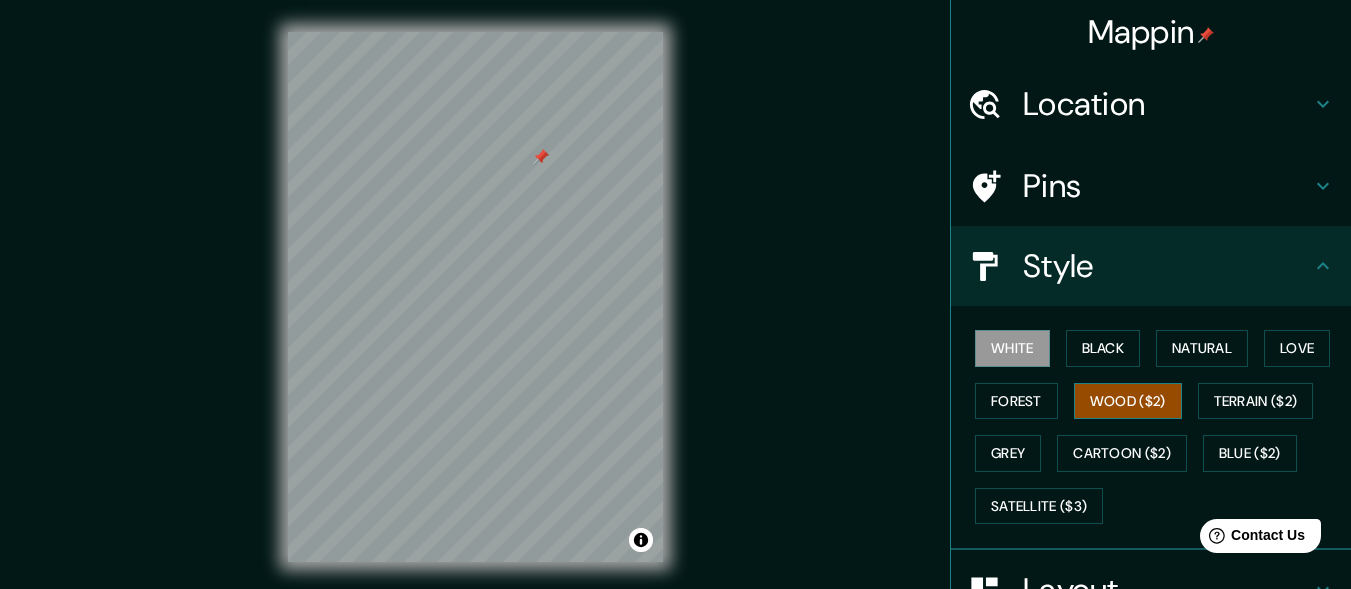 click on "Wood ($2)" at bounding box center (1128, 401) 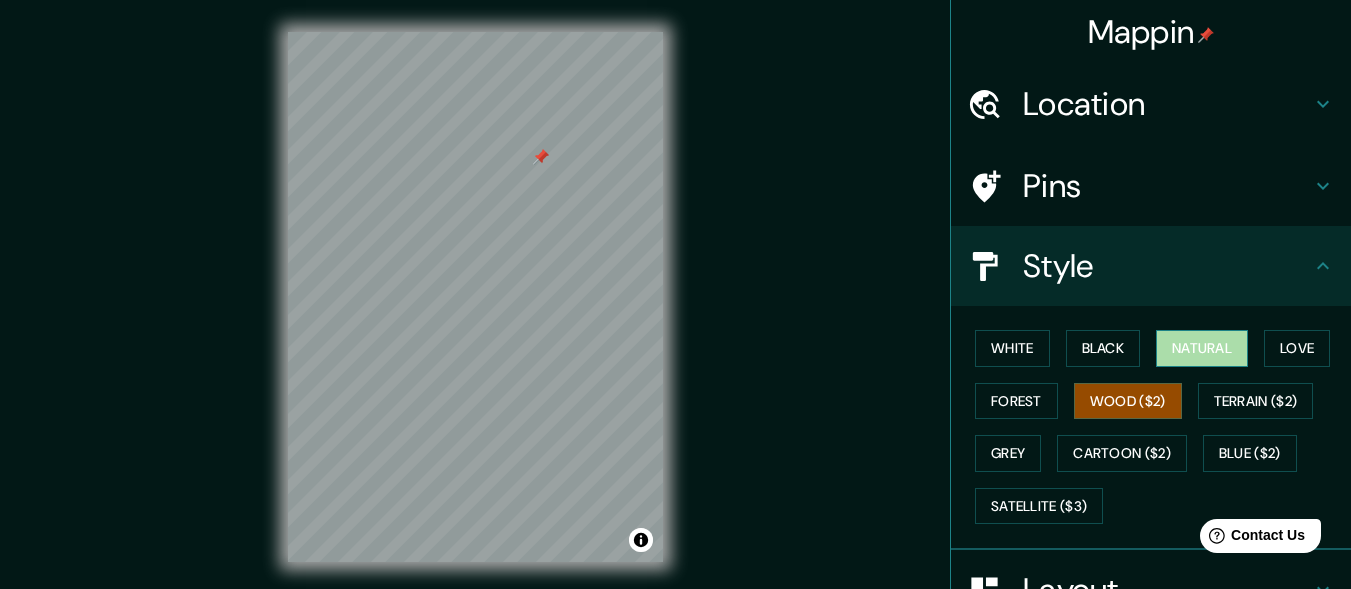 click on "Natural" at bounding box center [1202, 348] 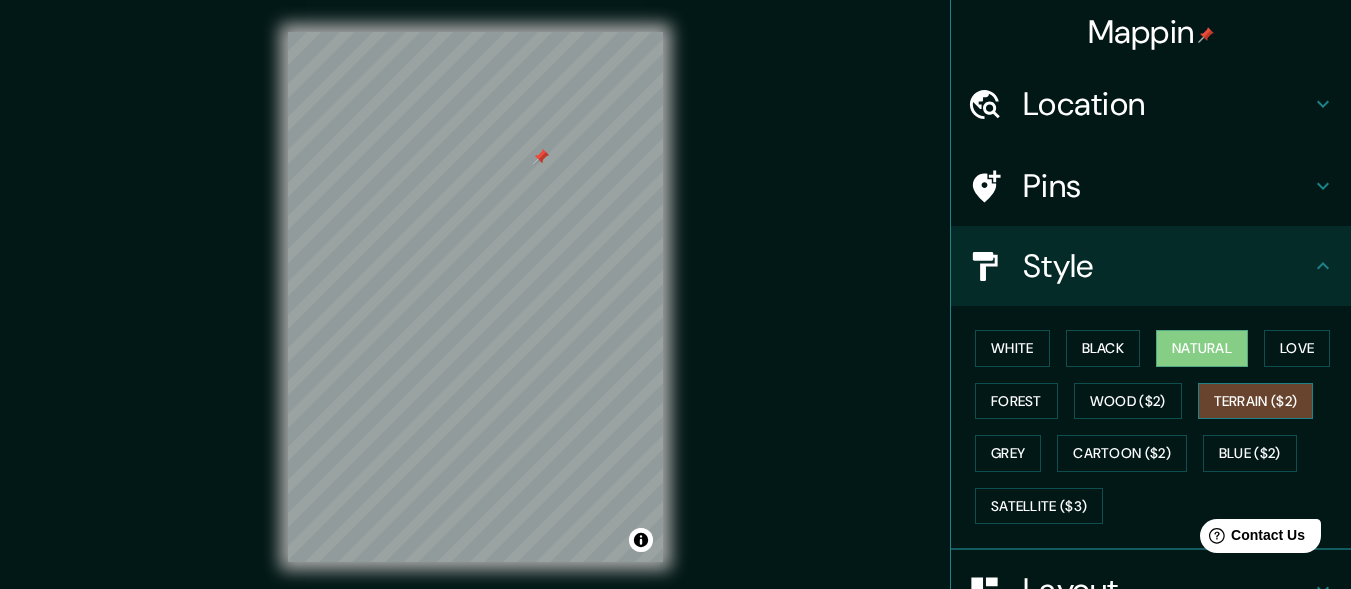 click on "Terrain ($2)" at bounding box center [1256, 401] 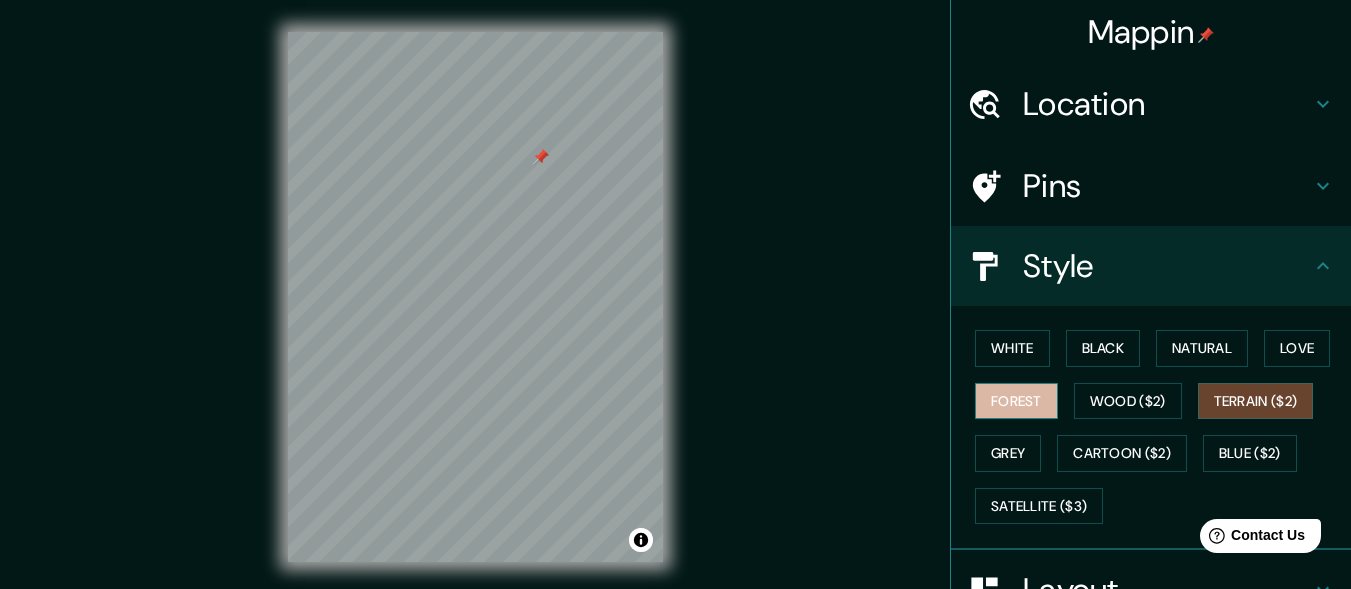 click on "Forest" at bounding box center (1016, 401) 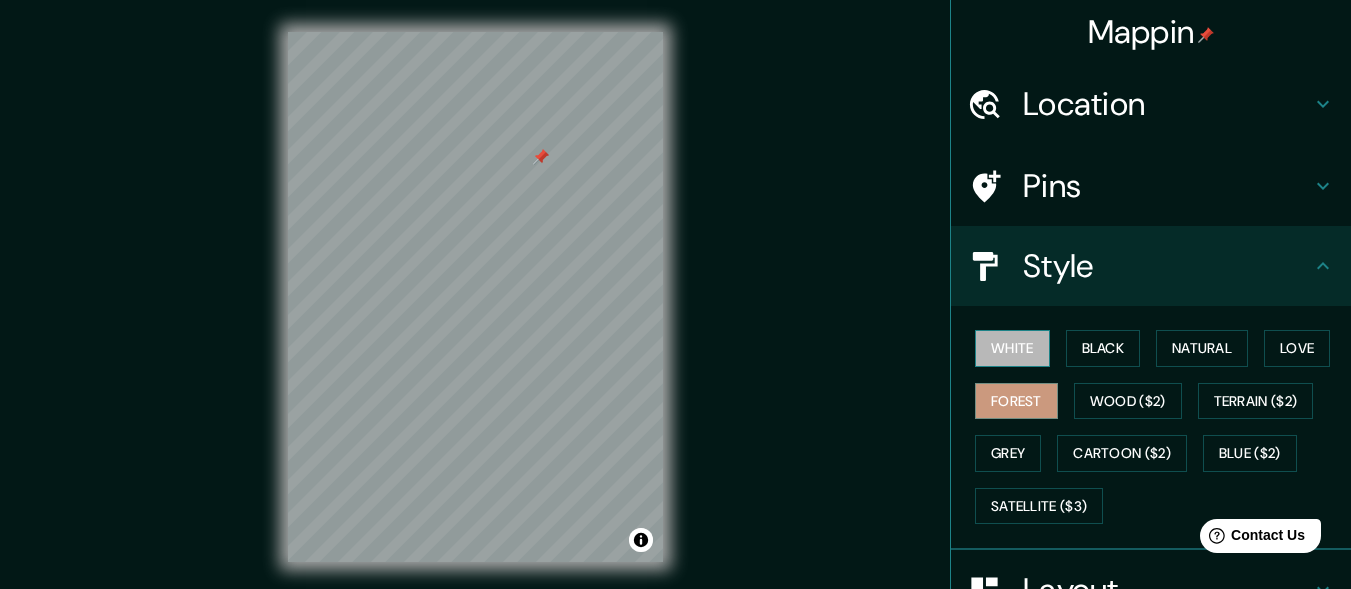 click on "White" at bounding box center [1012, 348] 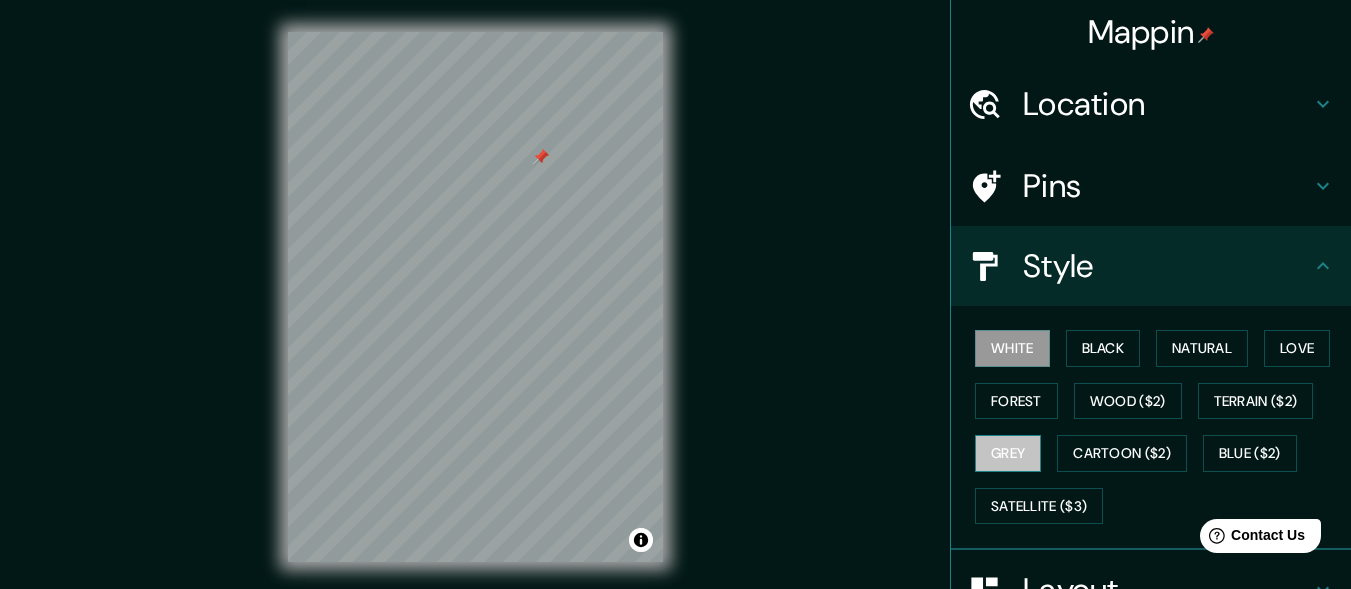 click on "Grey" at bounding box center [1008, 453] 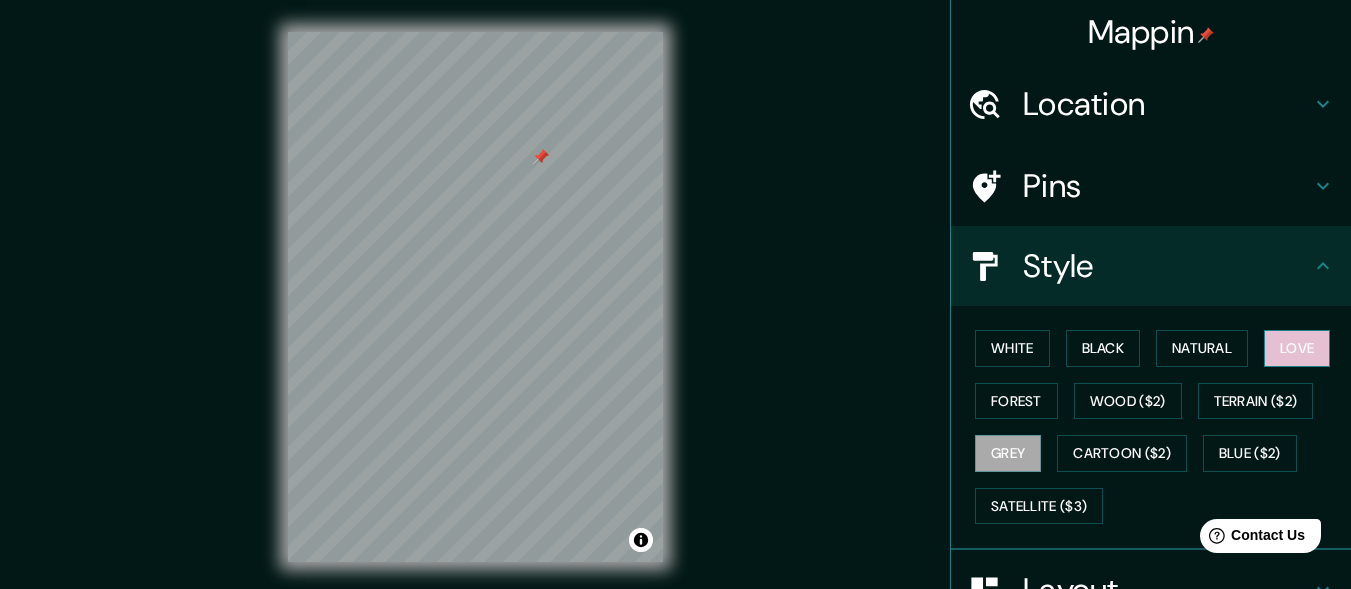click on "Love" at bounding box center [1297, 348] 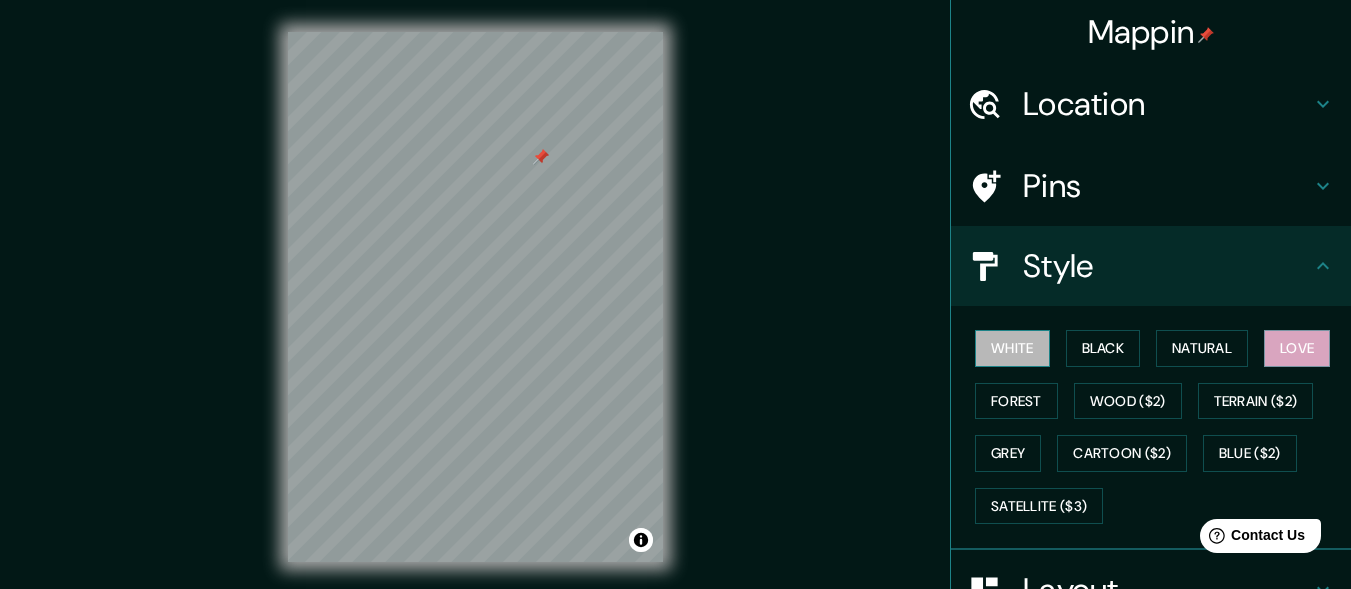 click on "White" at bounding box center [1012, 348] 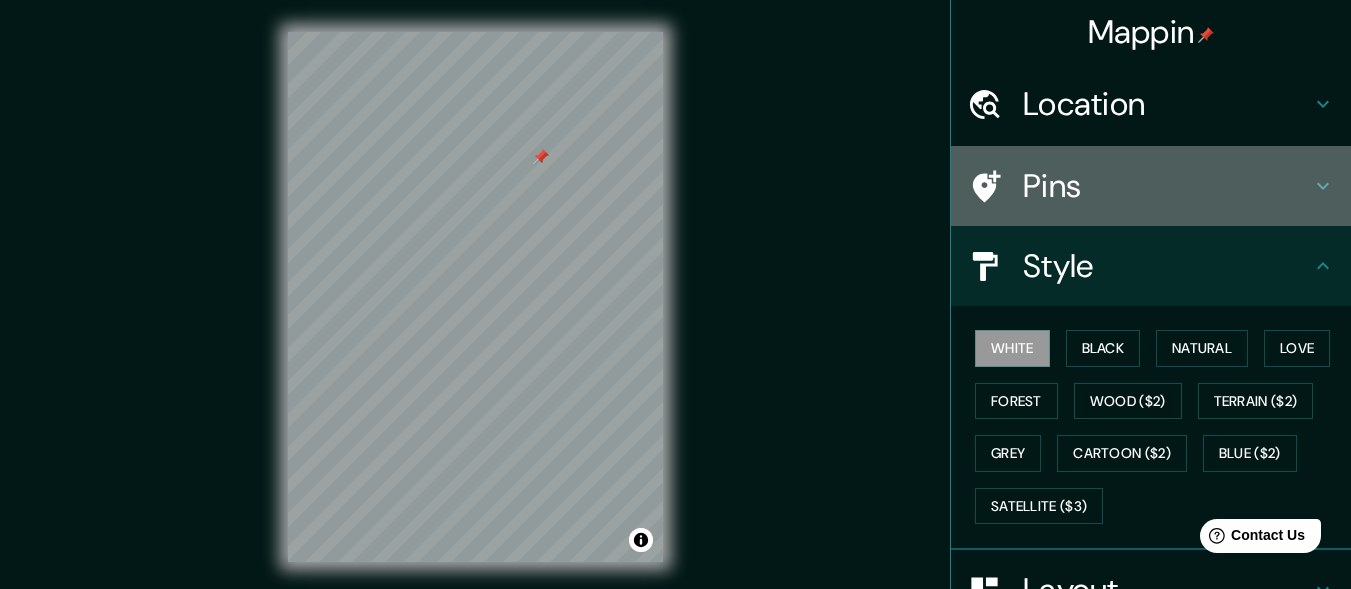click 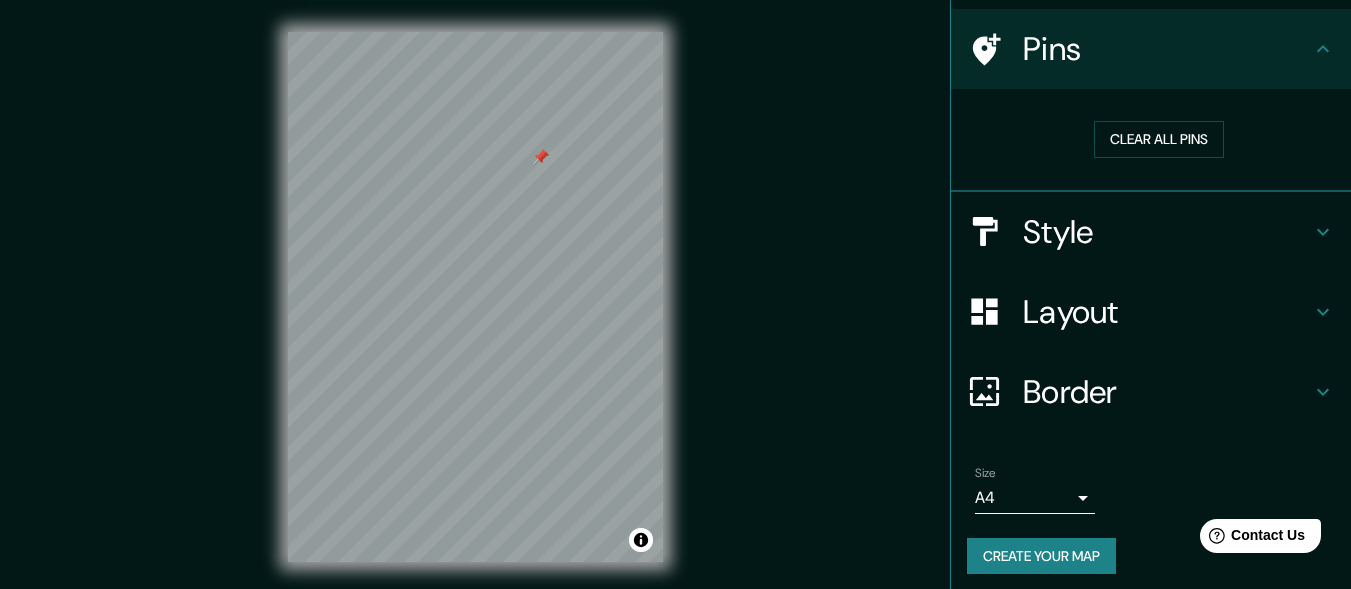scroll, scrollTop: 146, scrollLeft: 0, axis: vertical 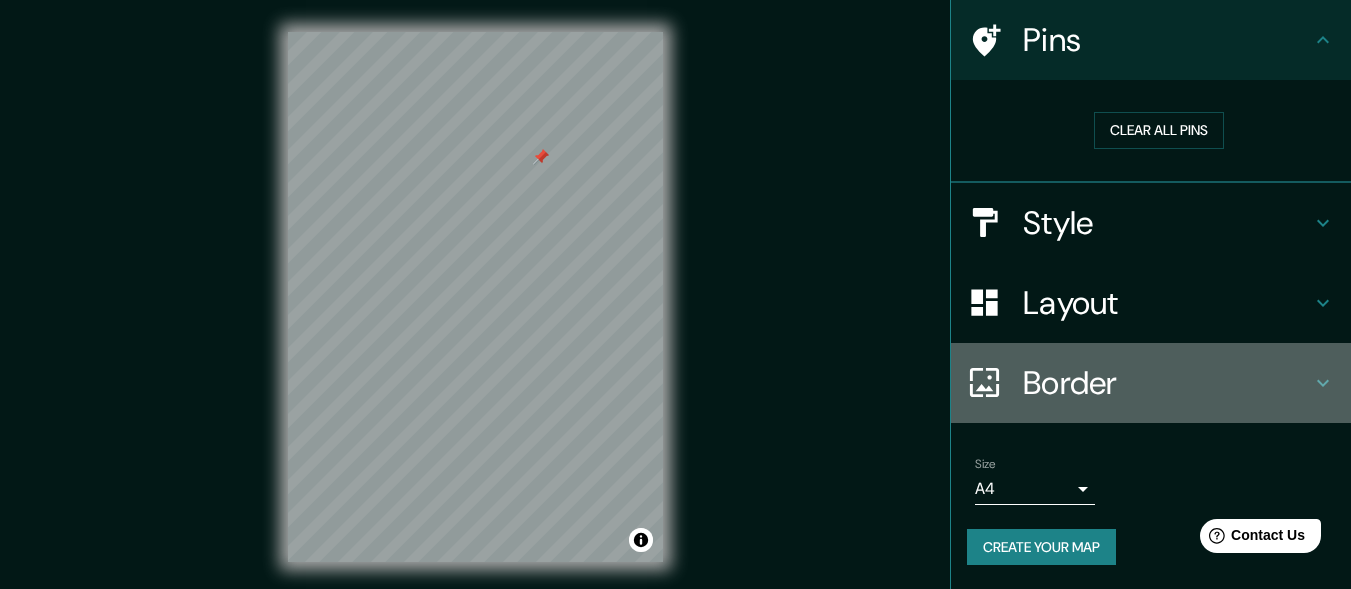 click 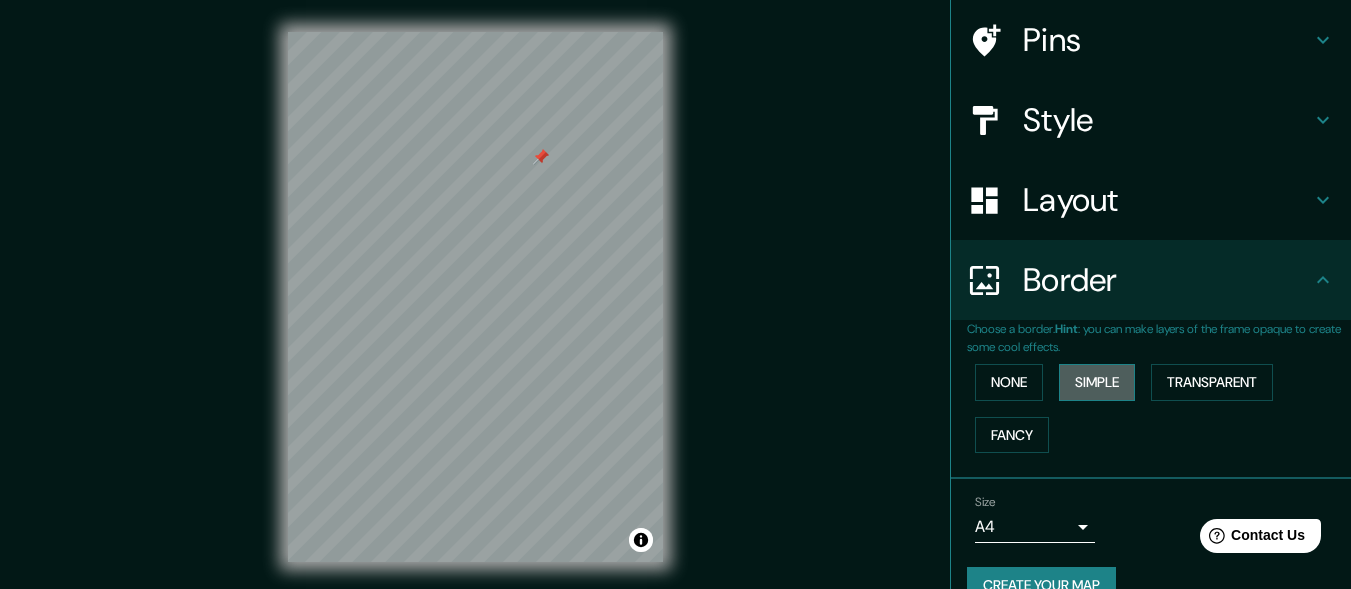 click on "Simple" at bounding box center (1097, 382) 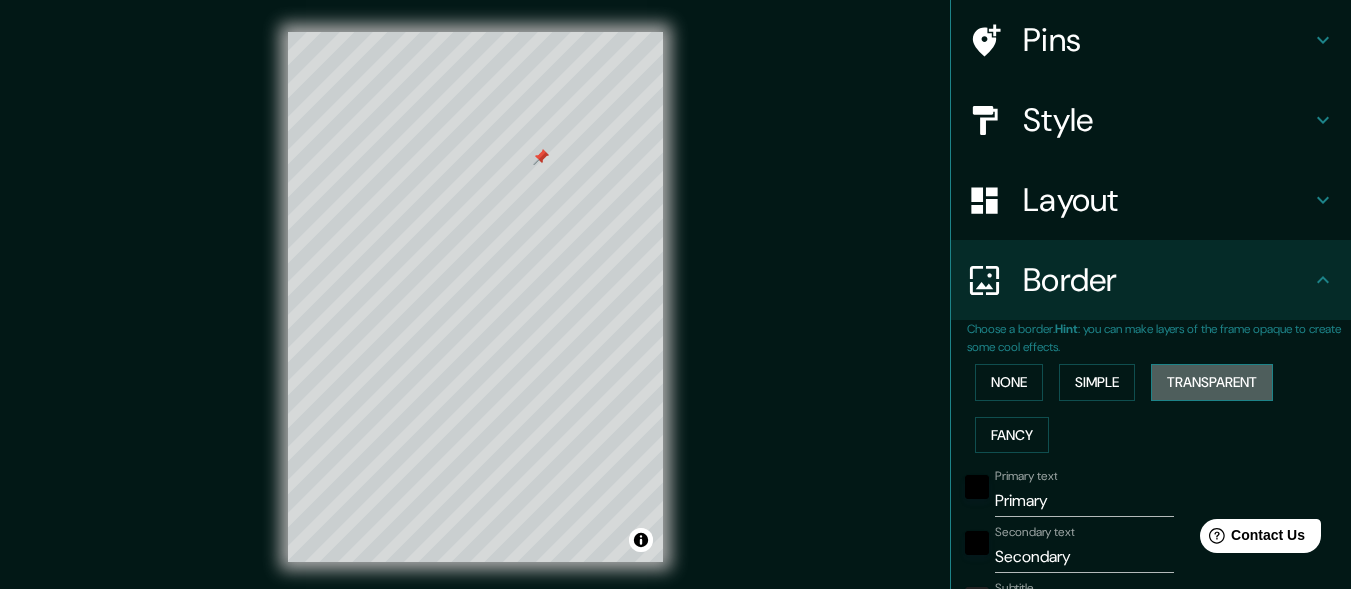 click on "Transparent" at bounding box center [1212, 382] 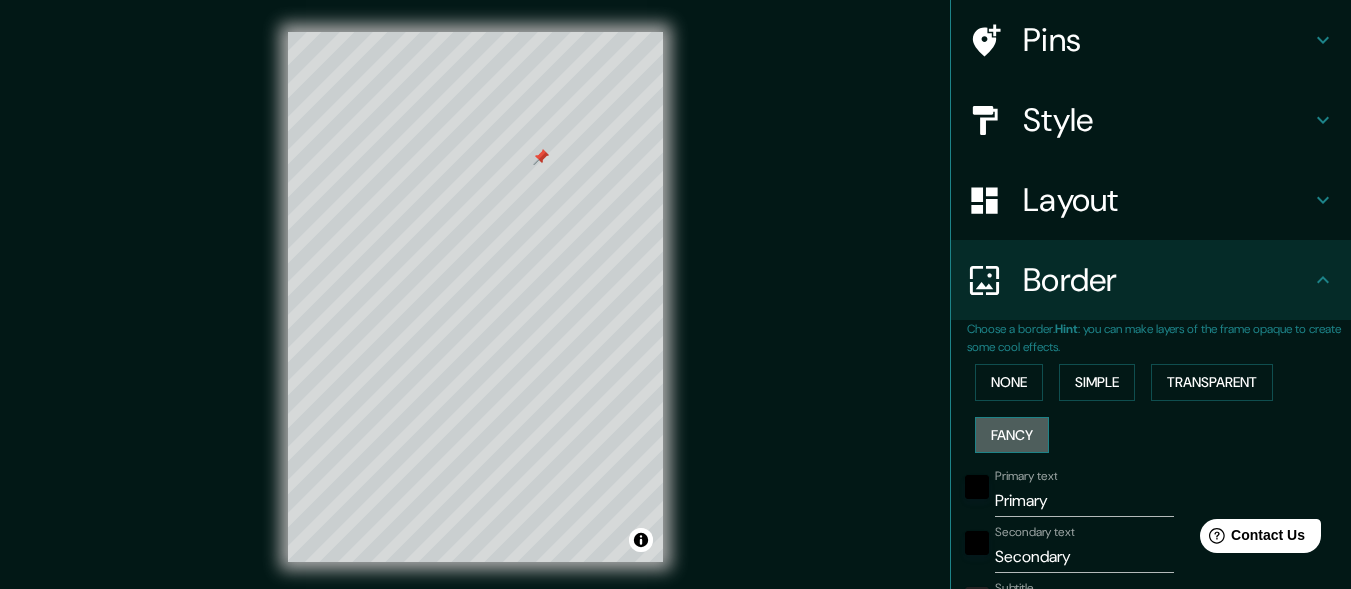 click on "Fancy" at bounding box center (1012, 435) 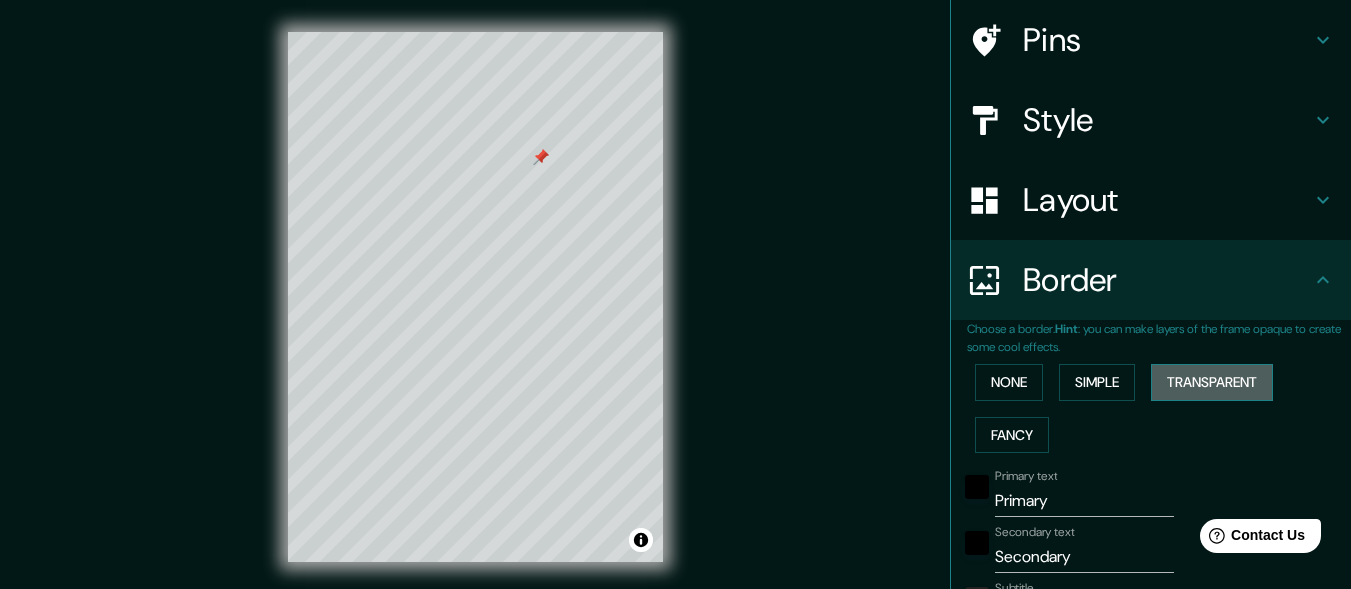click on "Transparent" at bounding box center (1212, 382) 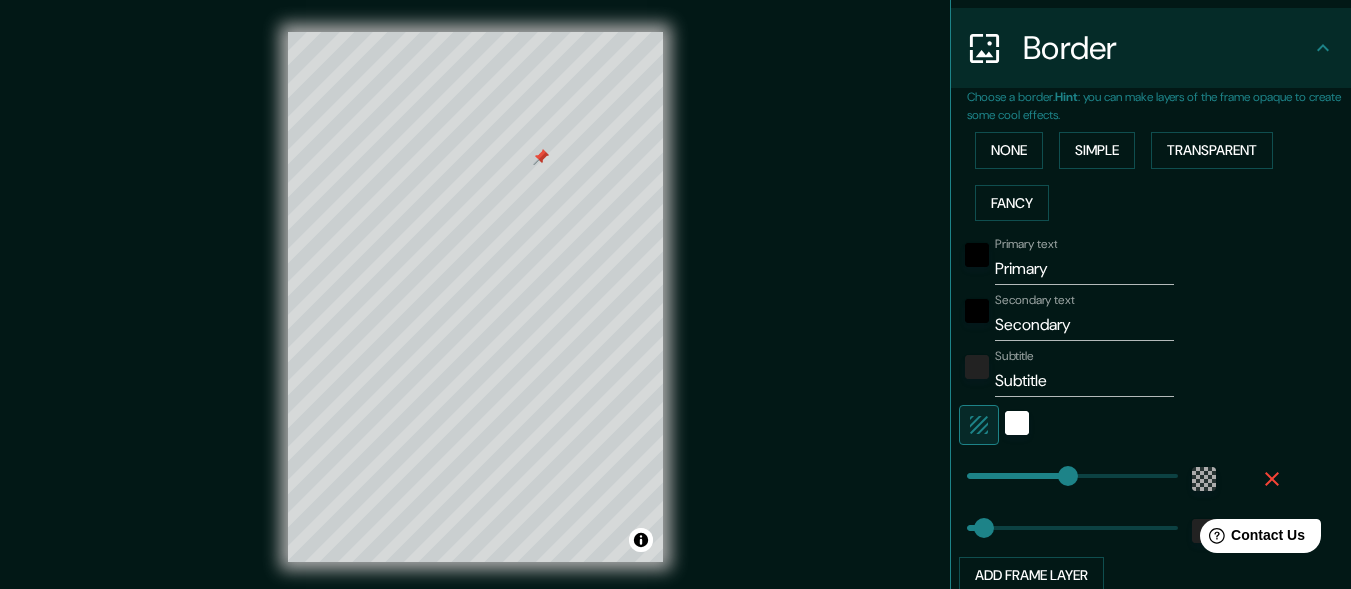 scroll, scrollTop: 348, scrollLeft: 0, axis: vertical 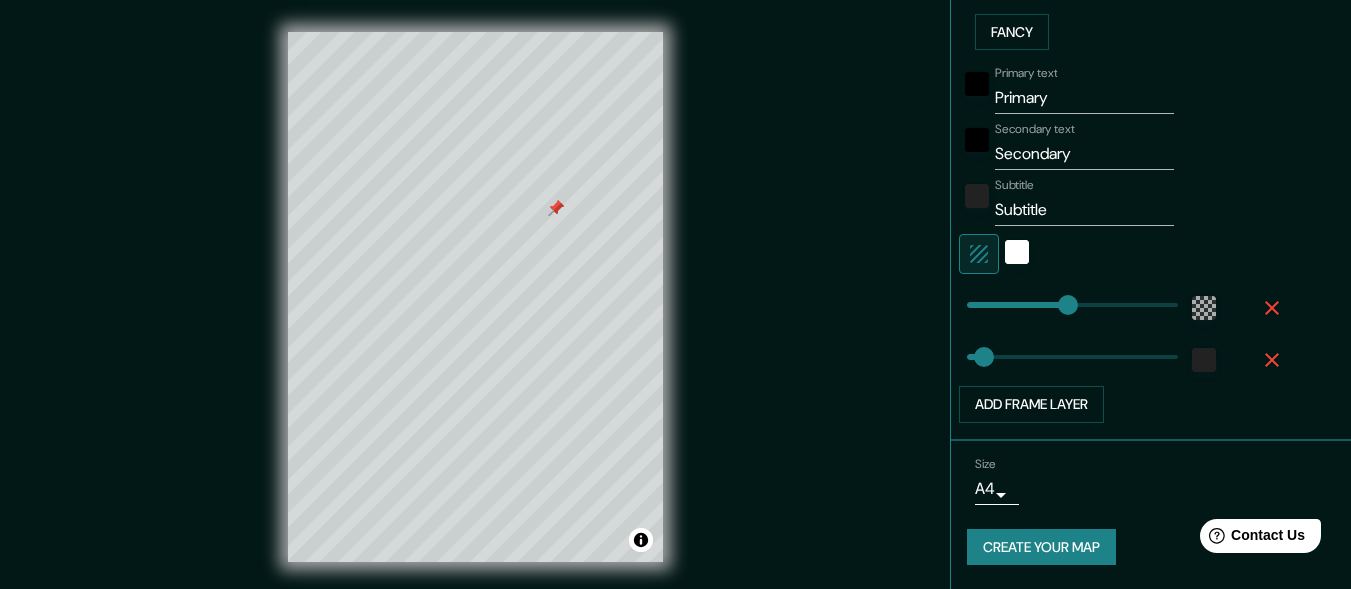 click on "Mappin Location [GEOGRAPHIC_DATA], [GEOGRAPHIC_DATA], [GEOGRAPHIC_DATA] [PERSON_NAME][GEOGRAPHIC_DATA], [GEOGRAPHIC_DATA] [GEOGRAPHIC_DATA][PERSON_NAME], [GEOGRAPHIC_DATA] [GEOGRAPHIC_DATA][PERSON_NAME]  [GEOGRAPHIC_DATA][PERSON_NAME], [GEOGRAPHIC_DATA] [GEOGRAPHIC_DATA]  [GEOGRAPHIC_DATA][PERSON_NAME], [GEOGRAPHIC_DATA] [GEOGRAPHIC_DATA][PERSON_NAME]  [GEOGRAPHIC_DATA], [GEOGRAPHIC_DATA] Pins Style Layout Border Choose a border.  Hint : you can make layers of the frame opaque to create some cool effects. None Simple Transparent Fancy Primary text Primary Secondary text Secondary Subtitle Subtitle Add frame layer Size A4 single Create your map © Mapbox   © OpenStreetMap   Improve this map Any problems, suggestions, or concerns please email    [EMAIL_ADDRESS][DOMAIN_NAME] . . ." at bounding box center (675, 294) 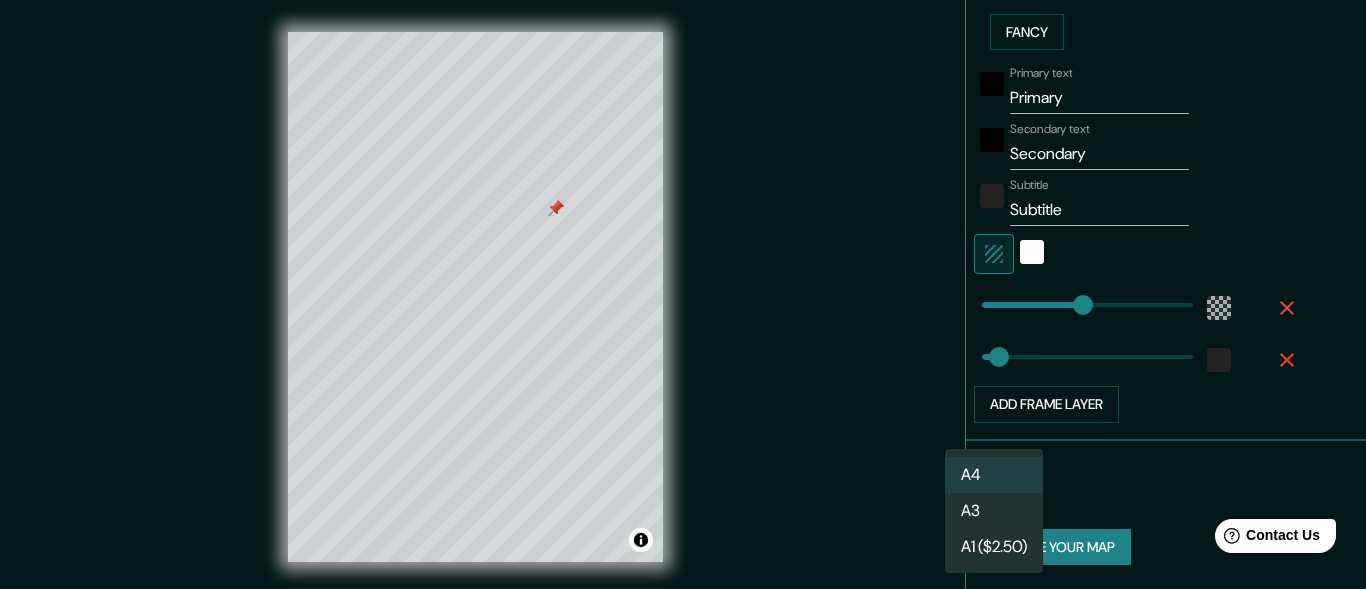 click on "A3" at bounding box center (994, 511) 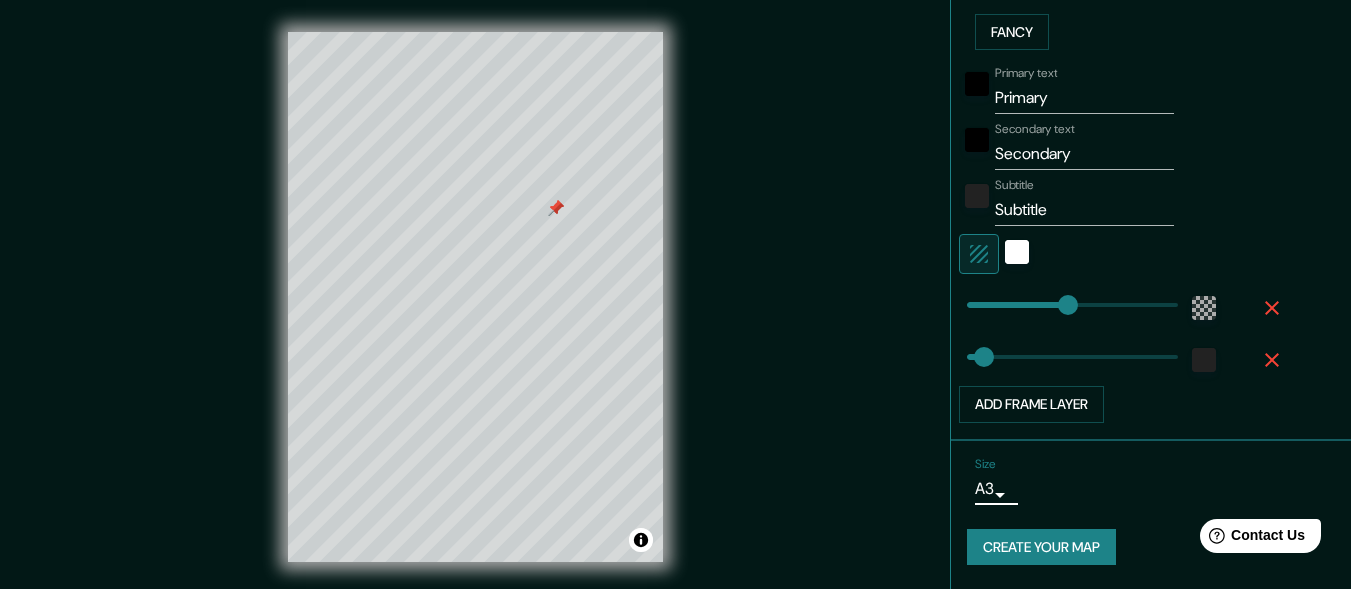 click on "Mappin Location [GEOGRAPHIC_DATA], [GEOGRAPHIC_DATA], [GEOGRAPHIC_DATA] [PERSON_NAME][GEOGRAPHIC_DATA], [GEOGRAPHIC_DATA] [GEOGRAPHIC_DATA][PERSON_NAME], [GEOGRAPHIC_DATA] [GEOGRAPHIC_DATA][PERSON_NAME]  [GEOGRAPHIC_DATA][PERSON_NAME], [GEOGRAPHIC_DATA] [GEOGRAPHIC_DATA]  [GEOGRAPHIC_DATA][PERSON_NAME], [GEOGRAPHIC_DATA] [GEOGRAPHIC_DATA][PERSON_NAME]  [GEOGRAPHIC_DATA], [GEOGRAPHIC_DATA] Pins Style Layout Border Choose a border.  Hint : you can make layers of the frame opaque to create some cool effects. None Simple Transparent Fancy Primary text Primary Secondary text Secondary Subtitle Subtitle Add frame layer Size A3 single Create your map © Mapbox   © OpenStreetMap   Improve this map Any problems, suggestions, or concerns please email    [EMAIL_ADDRESS][DOMAIN_NAME] . . ." at bounding box center [675, 294] 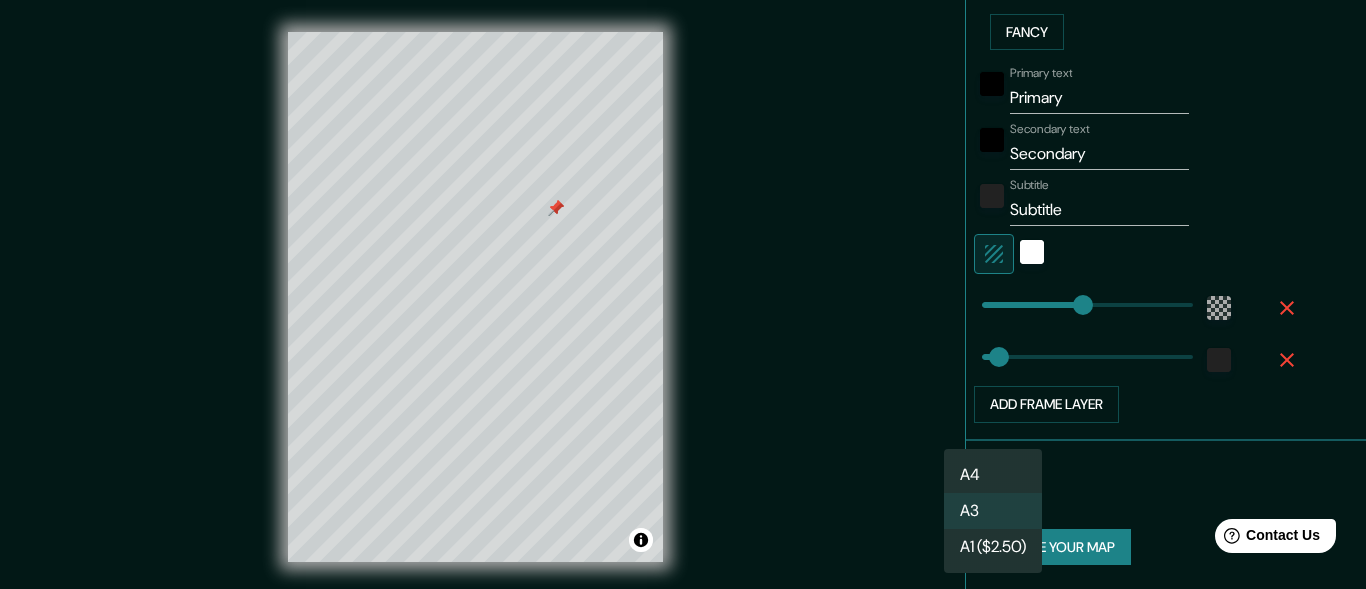 click on "A4" at bounding box center (993, 475) 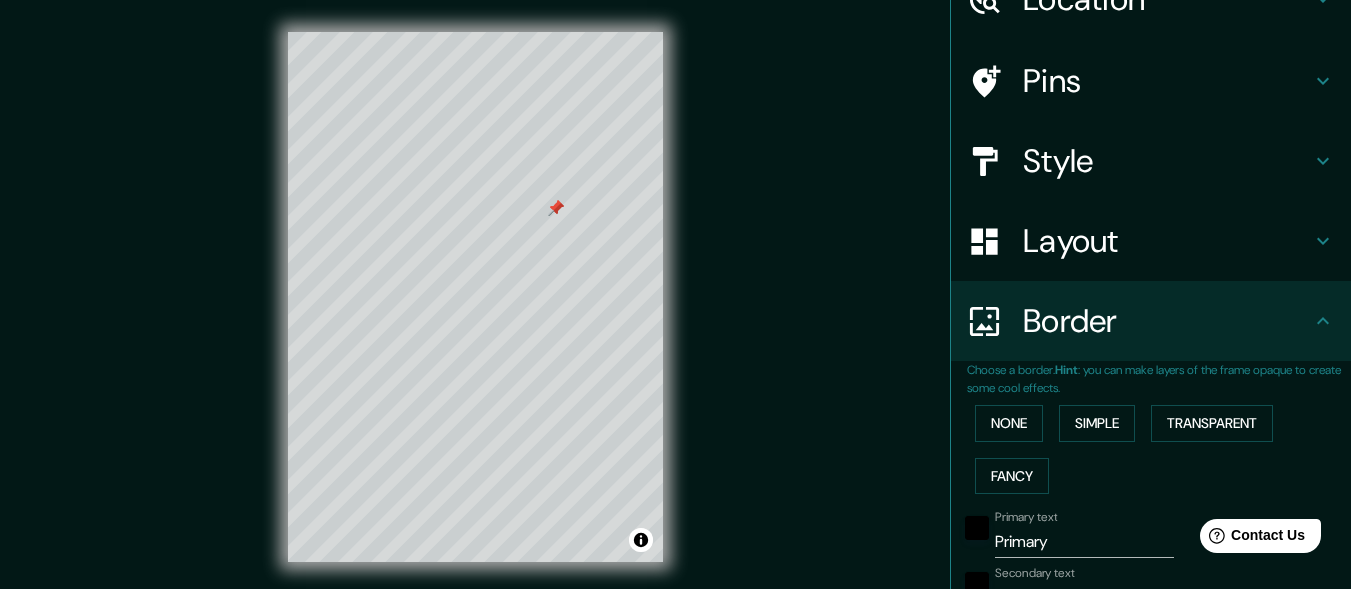 scroll, scrollTop: 0, scrollLeft: 0, axis: both 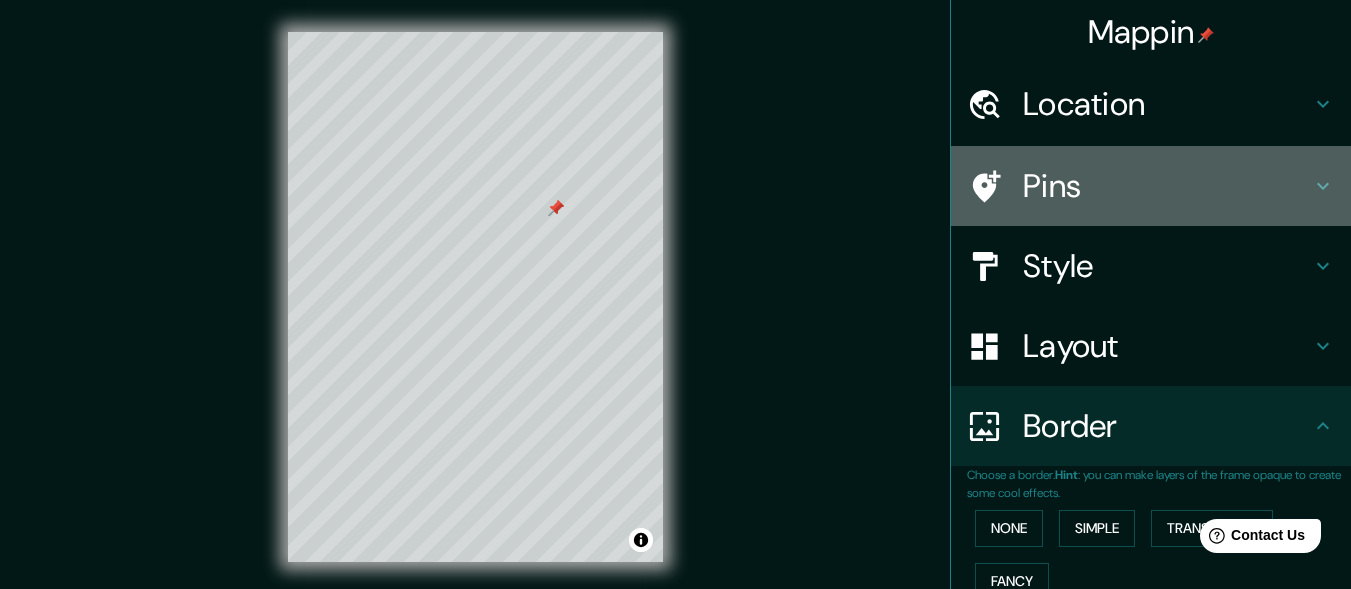 click 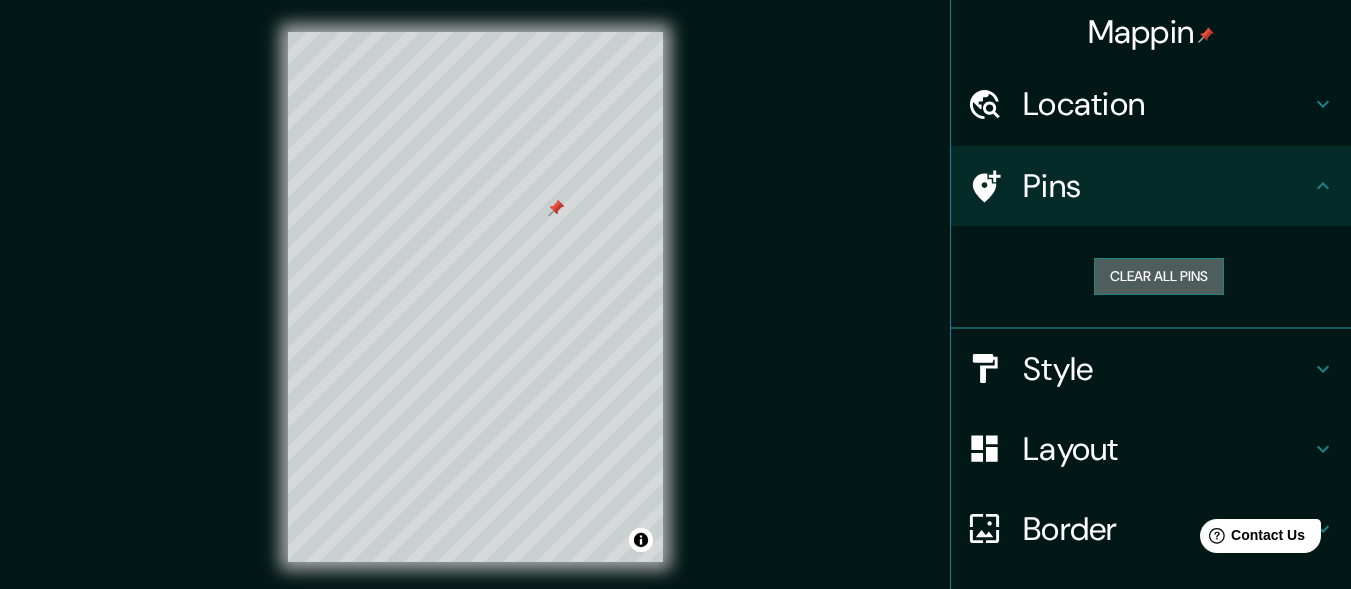 click on "Clear all pins" at bounding box center [1159, 276] 